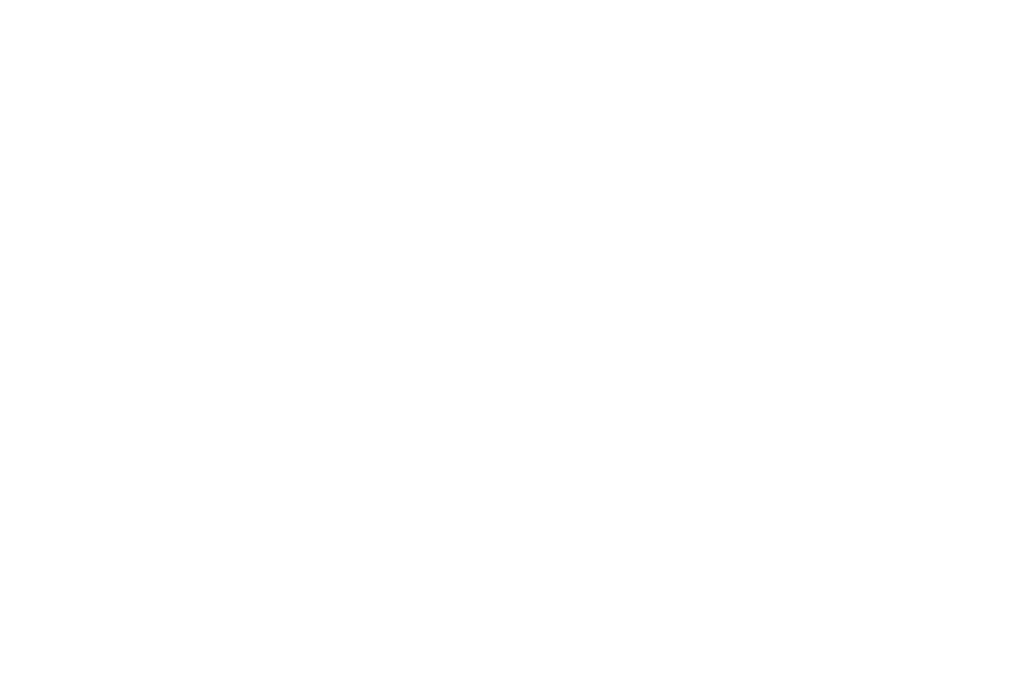 scroll, scrollTop: 0, scrollLeft: 0, axis: both 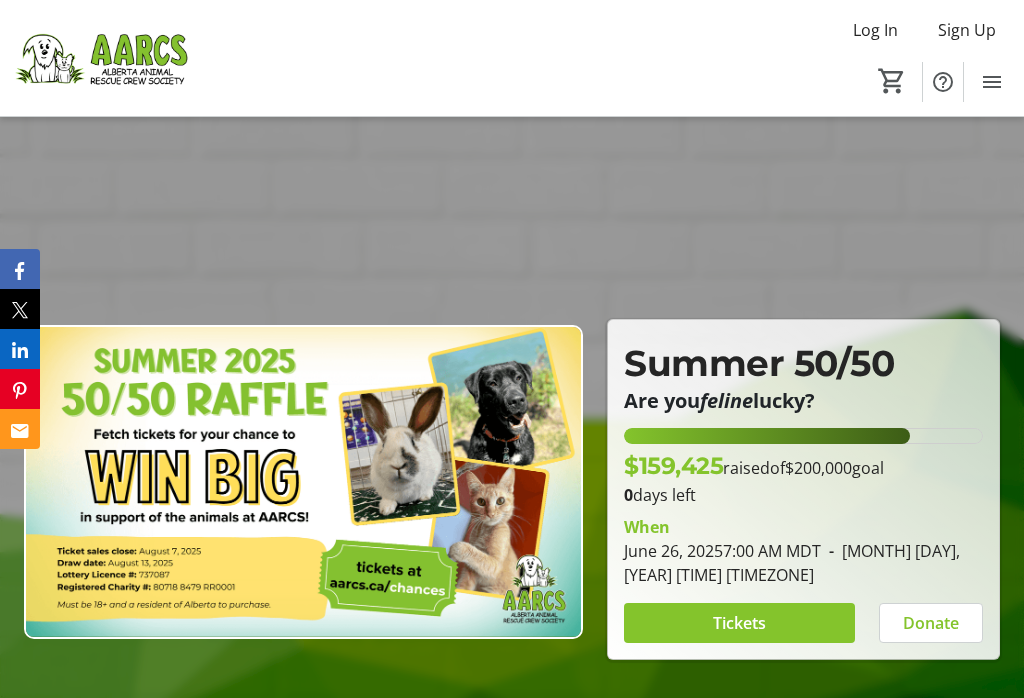 click on "Tickets" at bounding box center [739, 623] 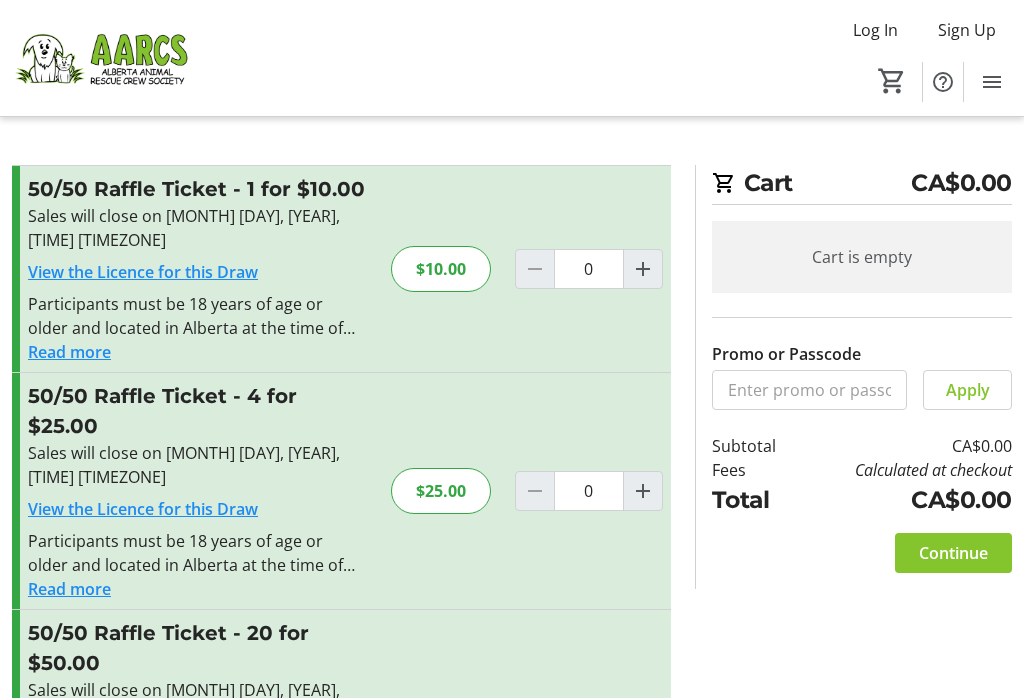 click 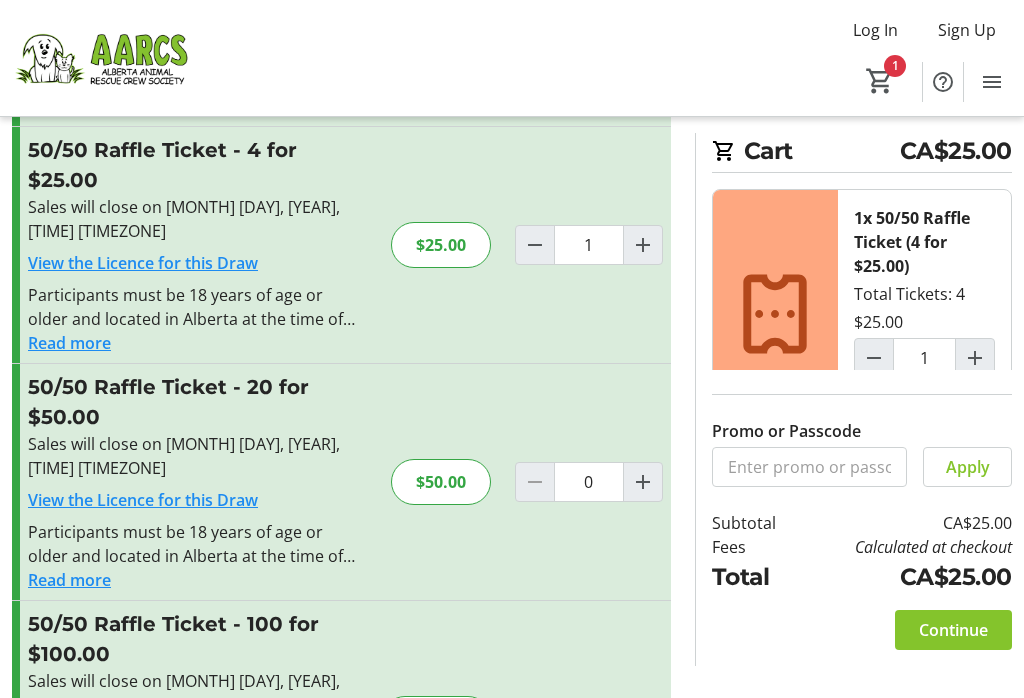 scroll, scrollTop: 252, scrollLeft: 0, axis: vertical 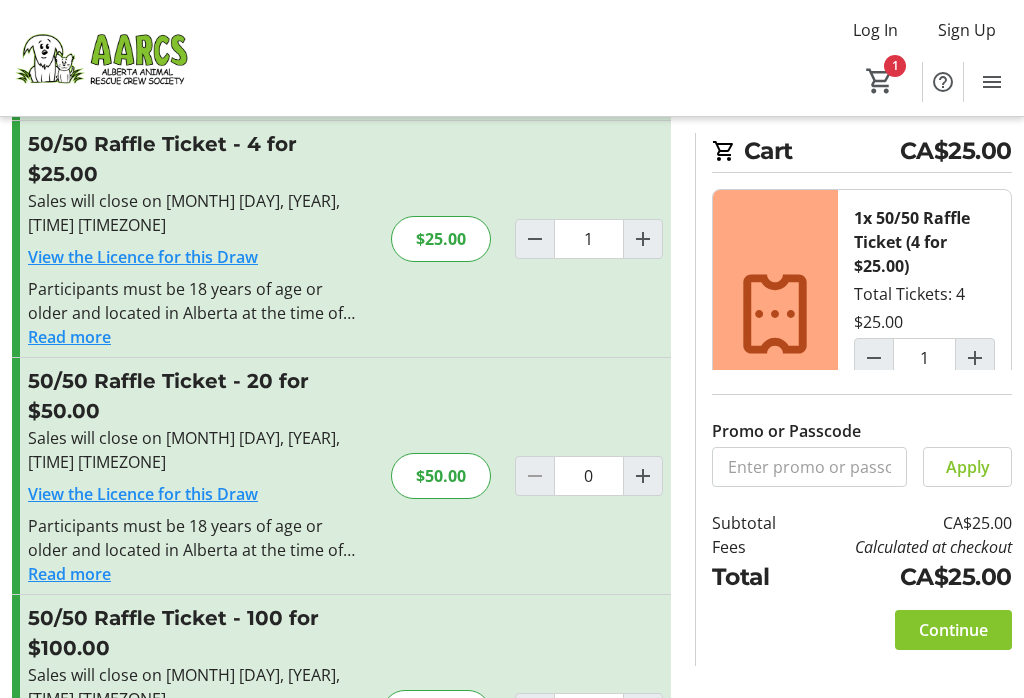 click on "Continue" 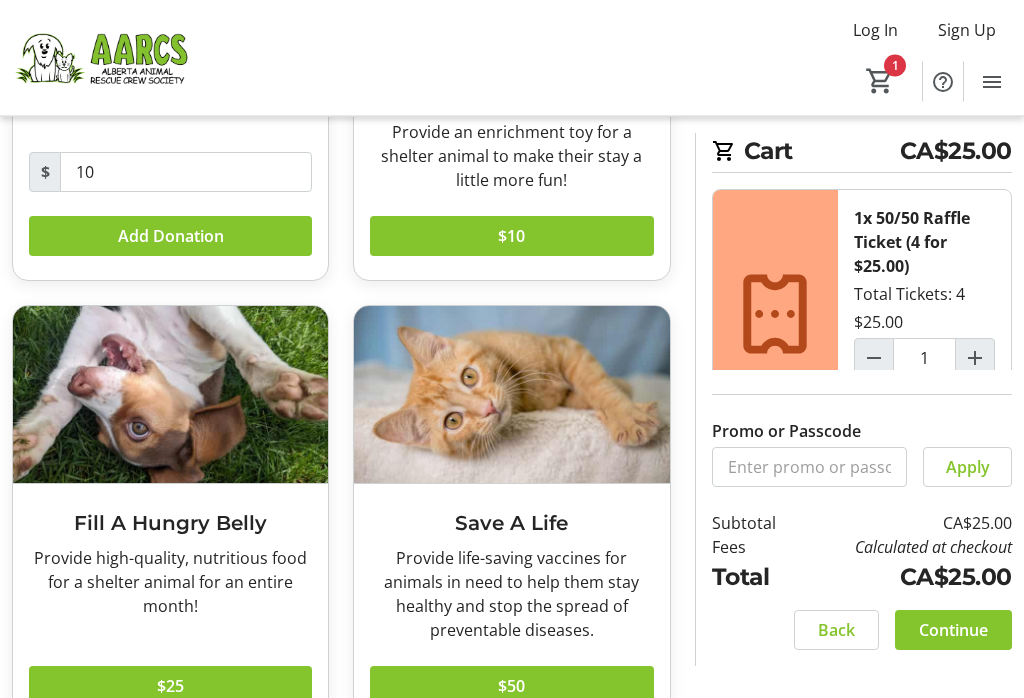 scroll, scrollTop: 371, scrollLeft: 0, axis: vertical 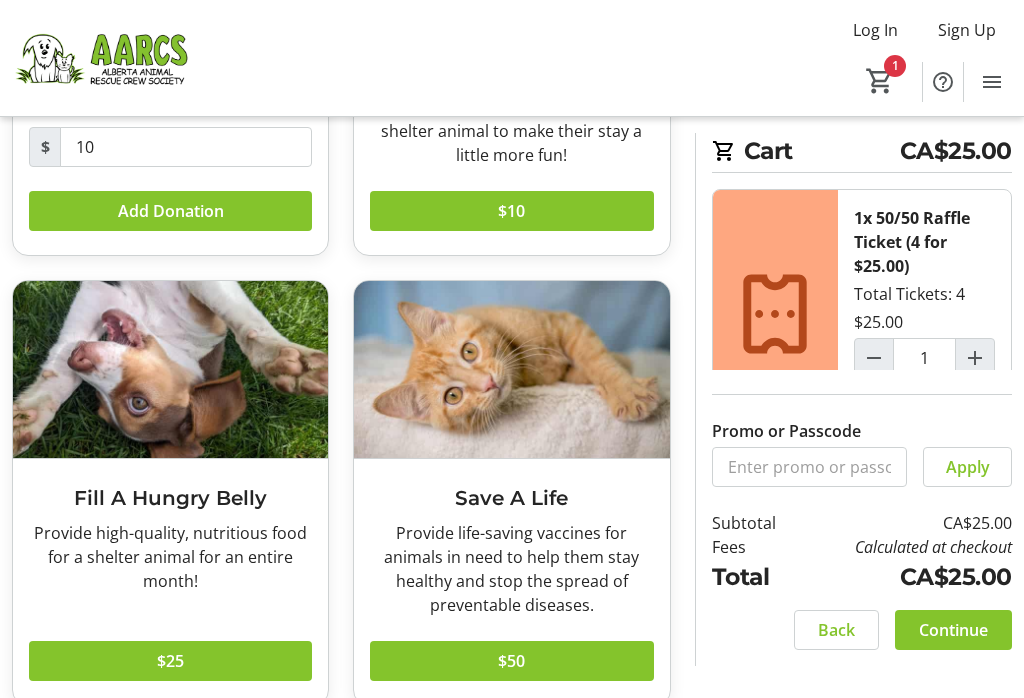 click on "$25" 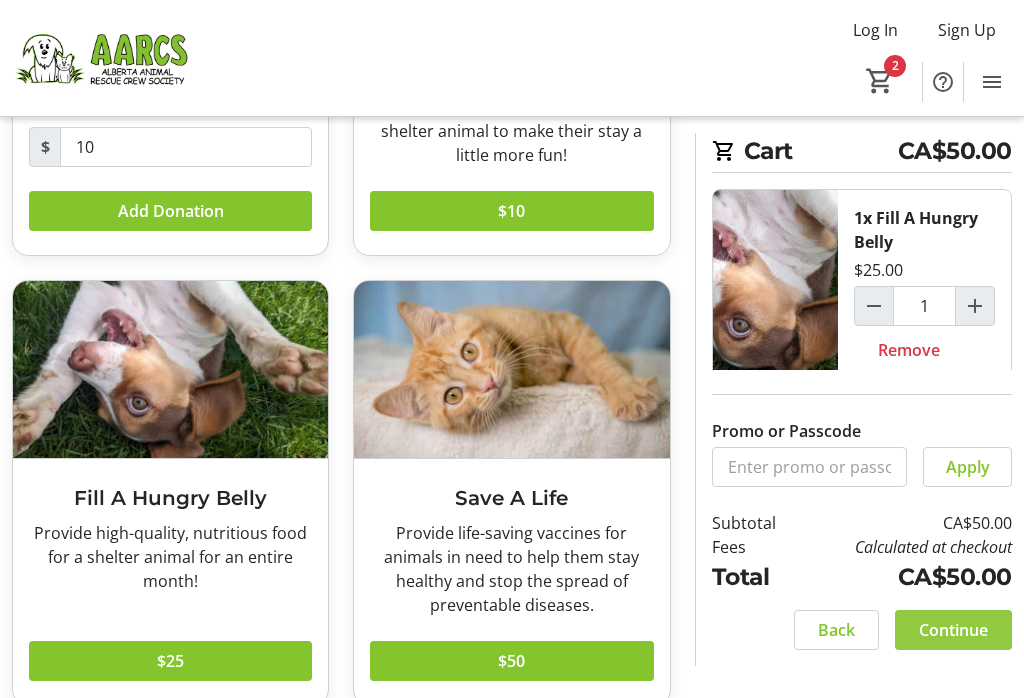 click on "Continue" 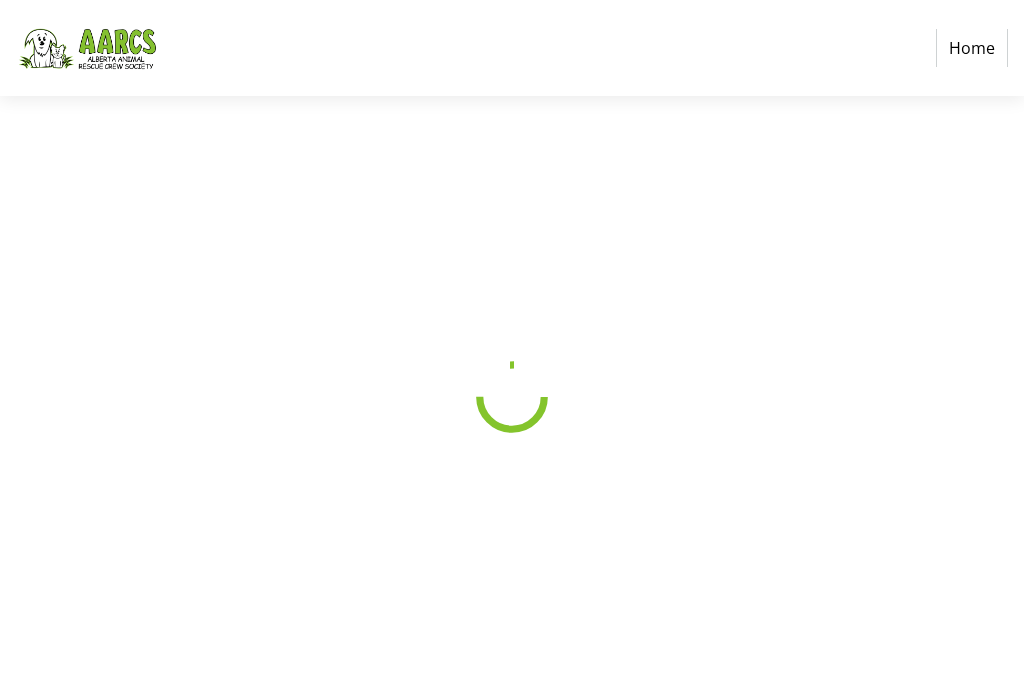 scroll, scrollTop: 0, scrollLeft: 0, axis: both 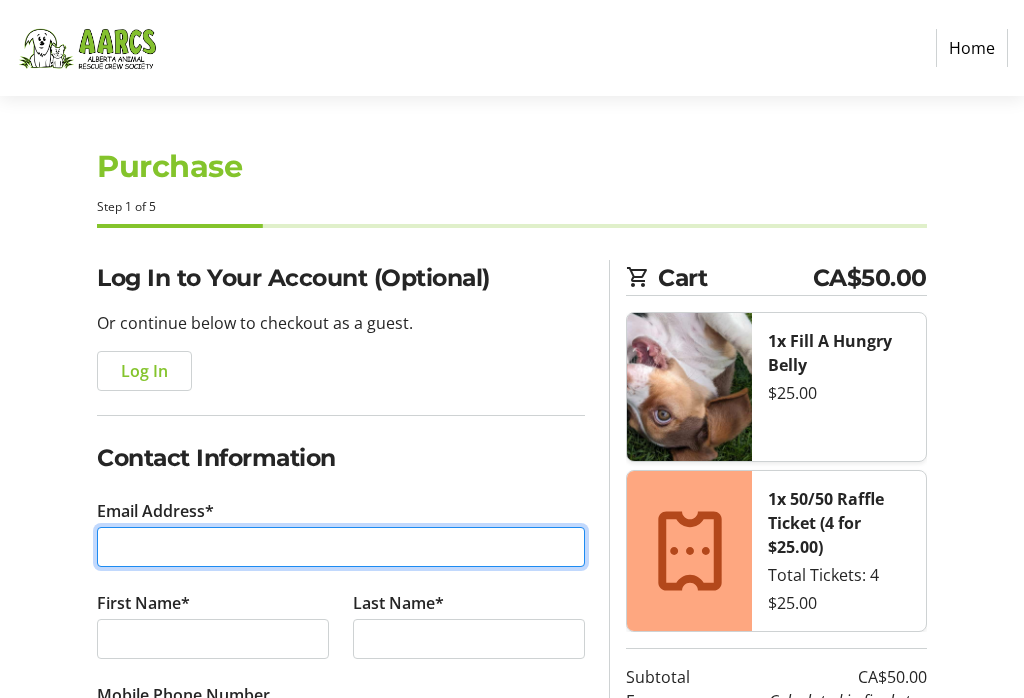click on "Email Address*" at bounding box center [341, 547] 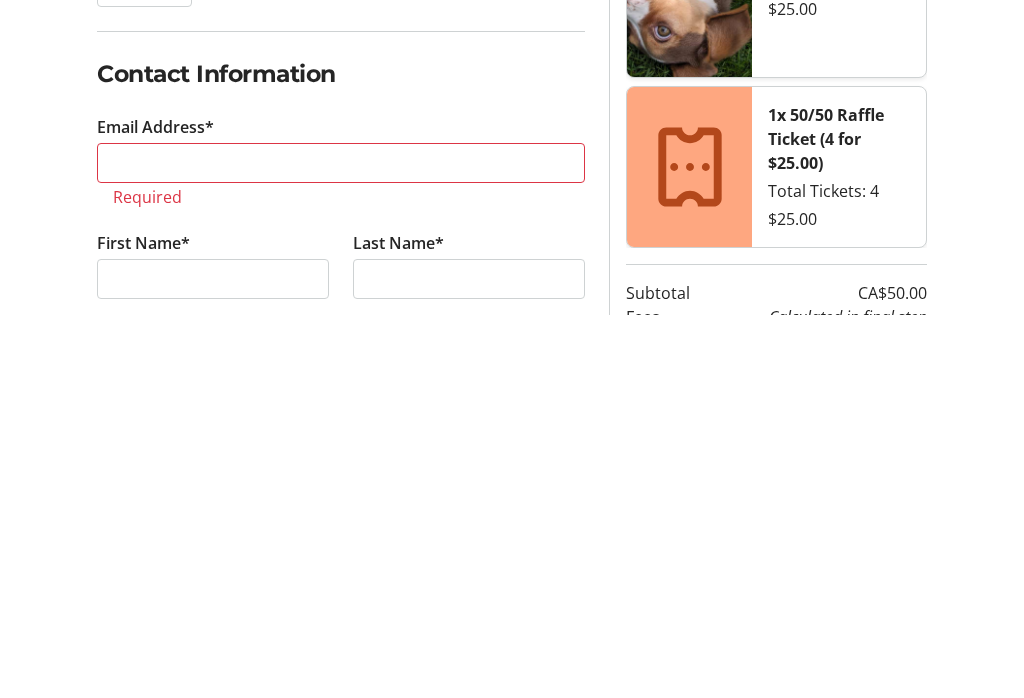 scroll, scrollTop: 384, scrollLeft: 0, axis: vertical 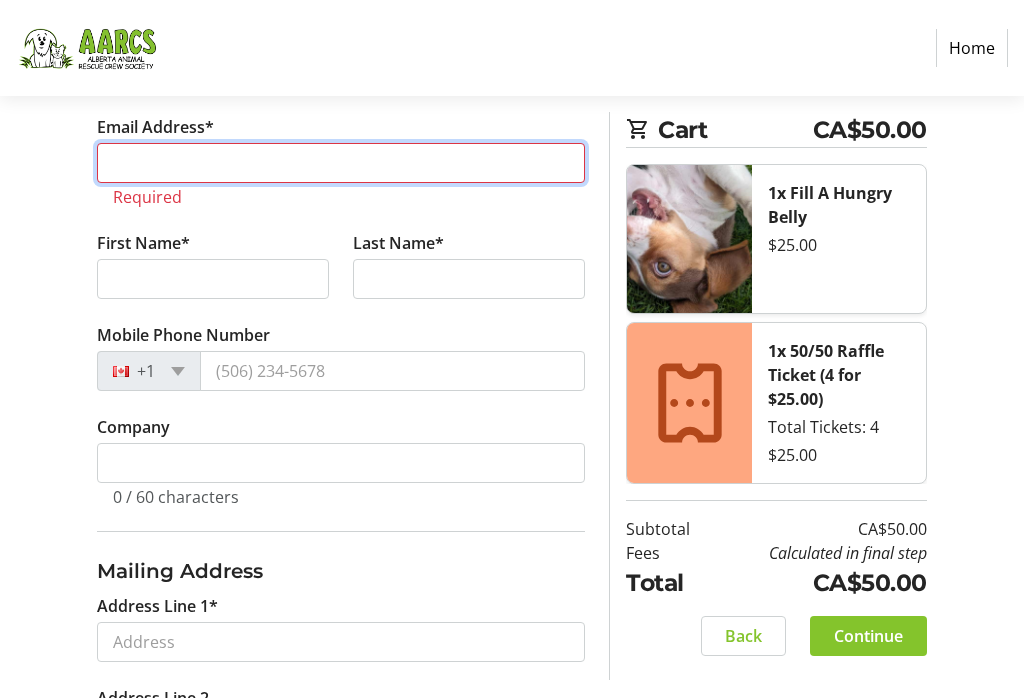 click on "Email Address*" at bounding box center (341, 163) 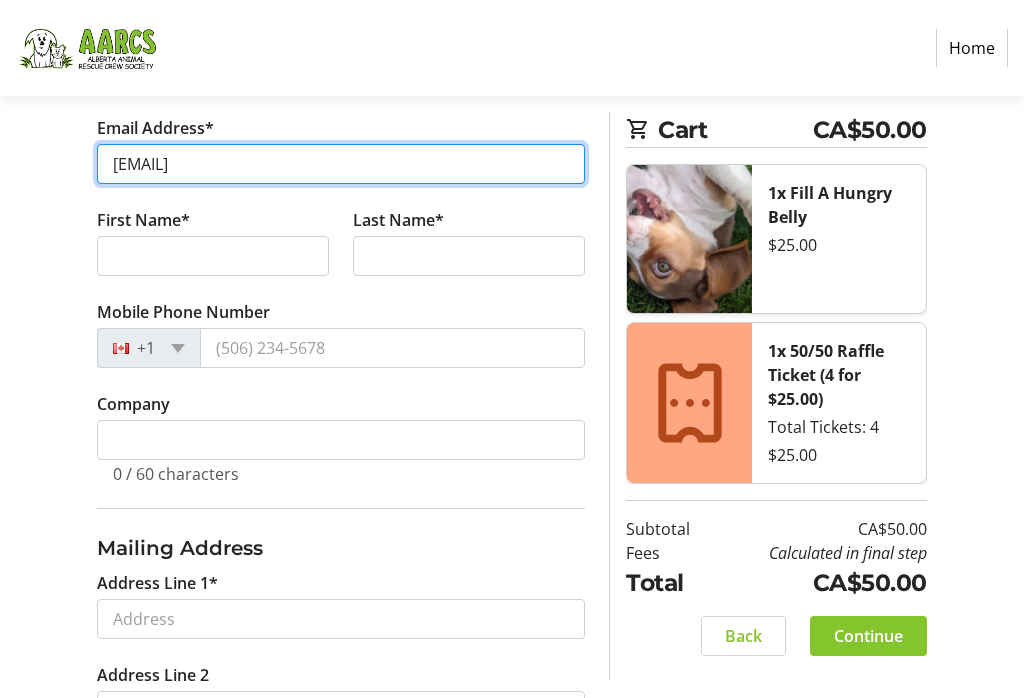type on "[EMAIL]" 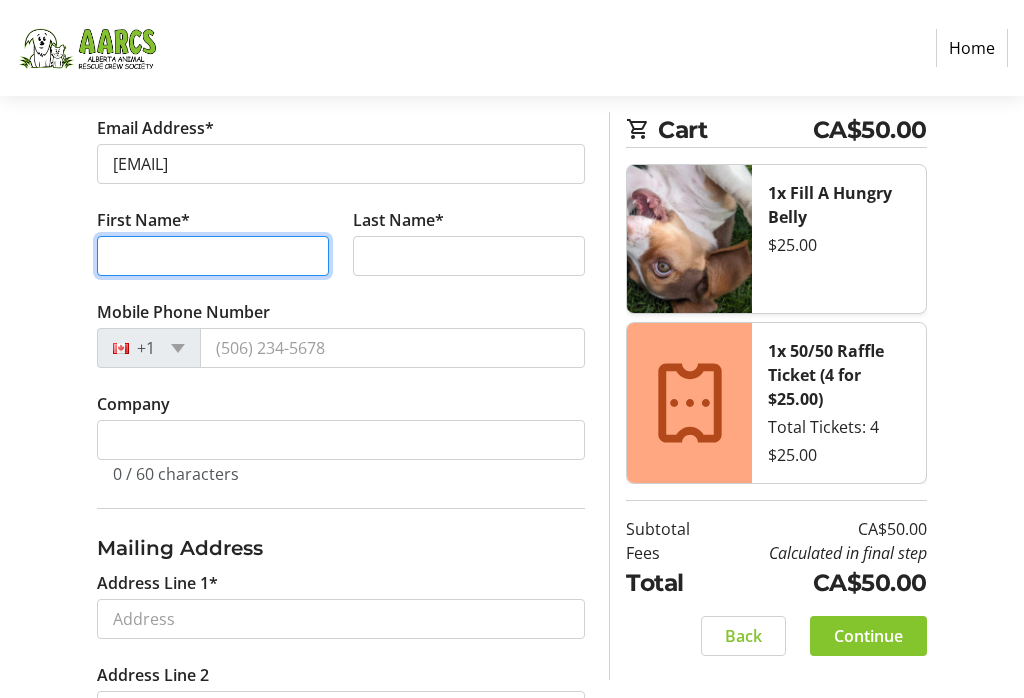 click on "First Name*" at bounding box center (213, 256) 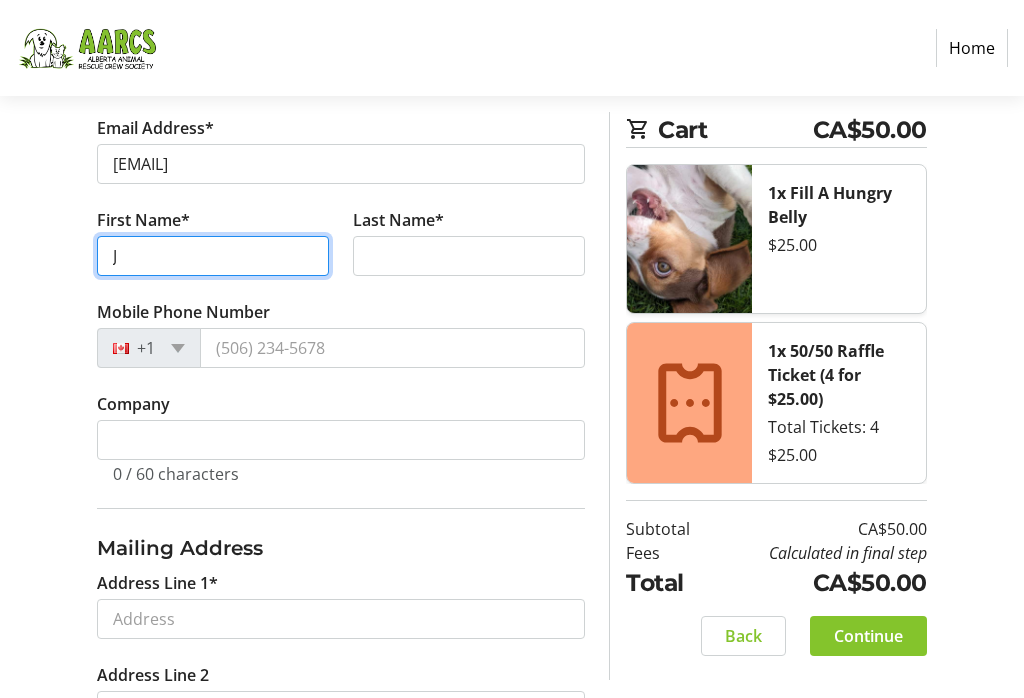 type on "J" 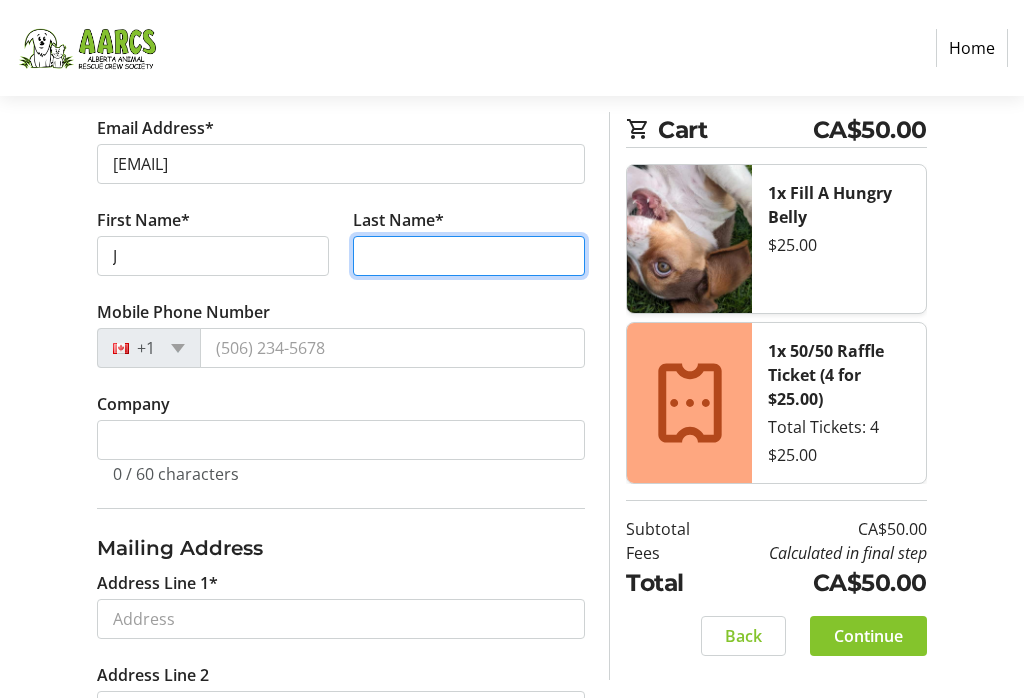 click on "Last Name*" at bounding box center (469, 256) 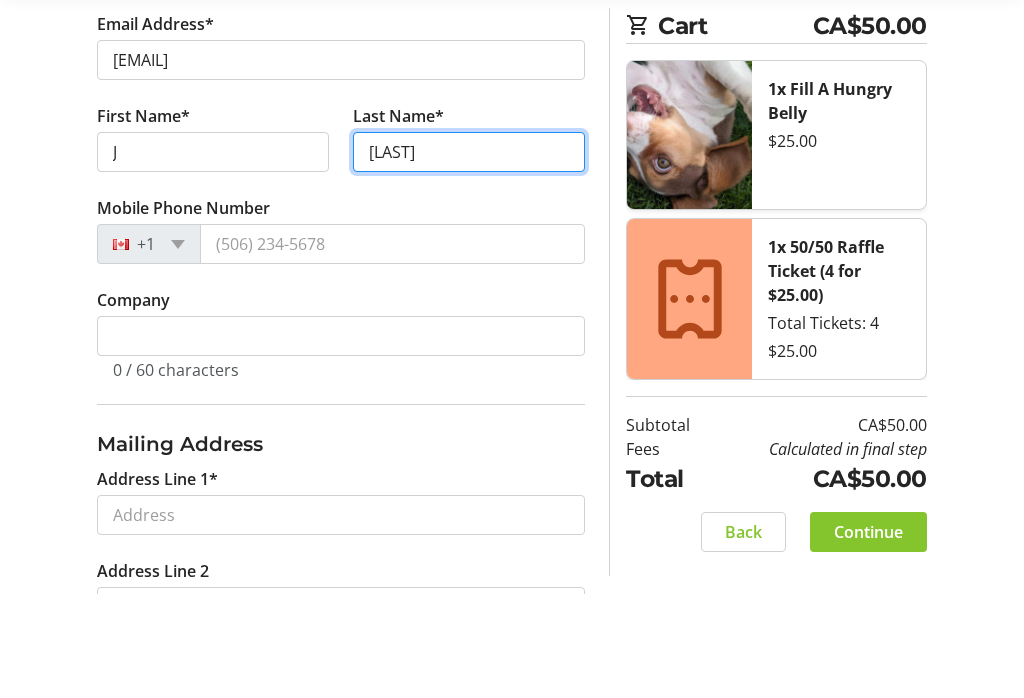 type on "[LAST]" 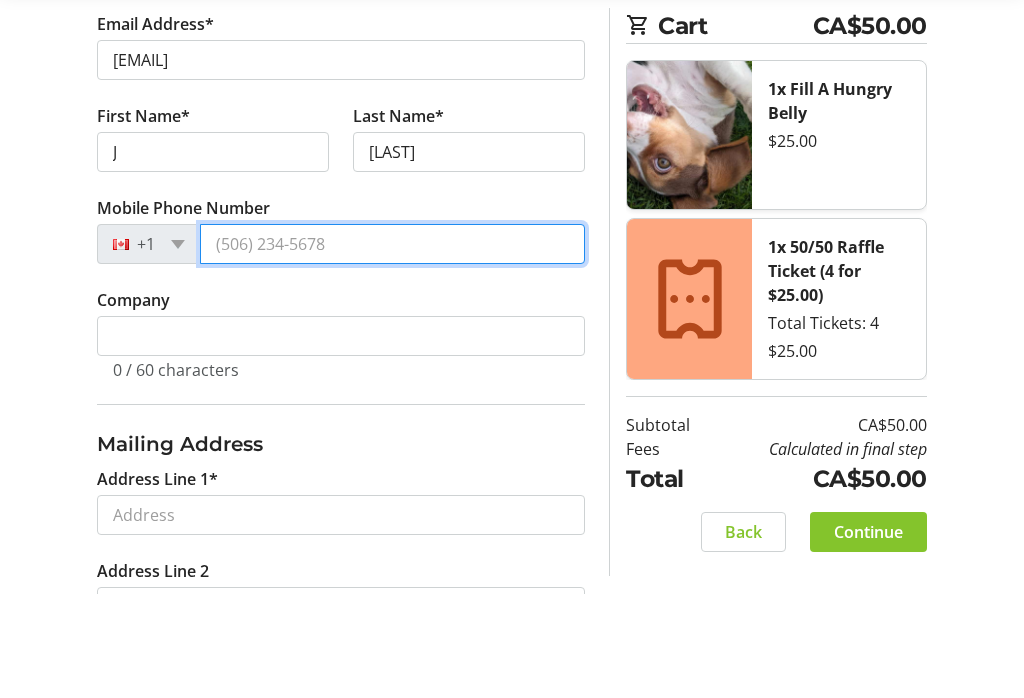 click on "Mobile Phone Number" at bounding box center (392, 348) 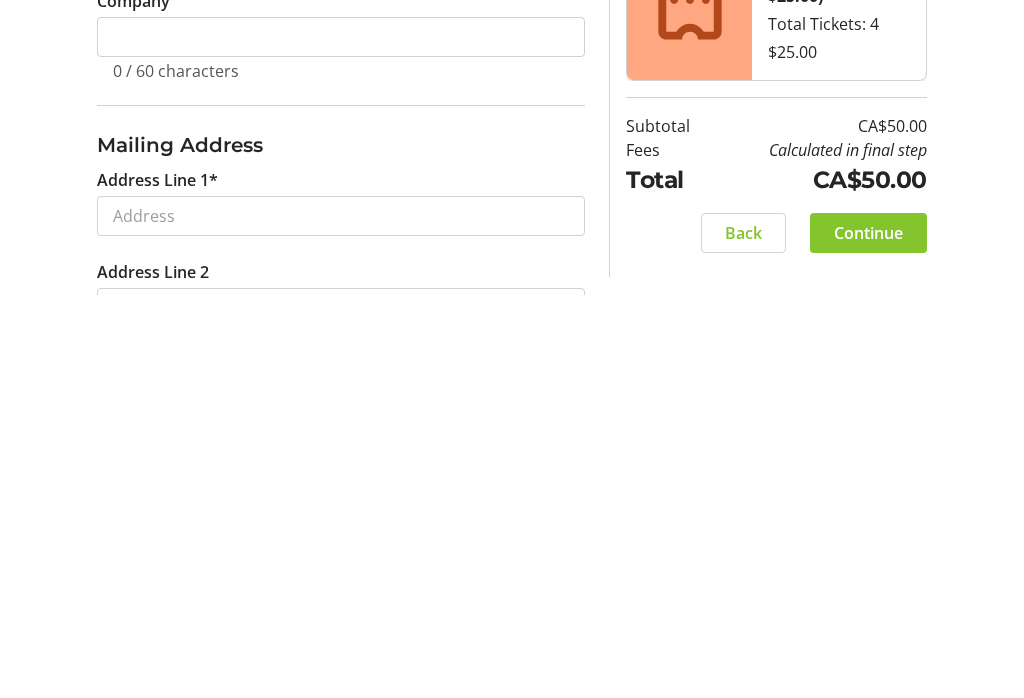 type on "([AREA CODE]) [PHONE]" 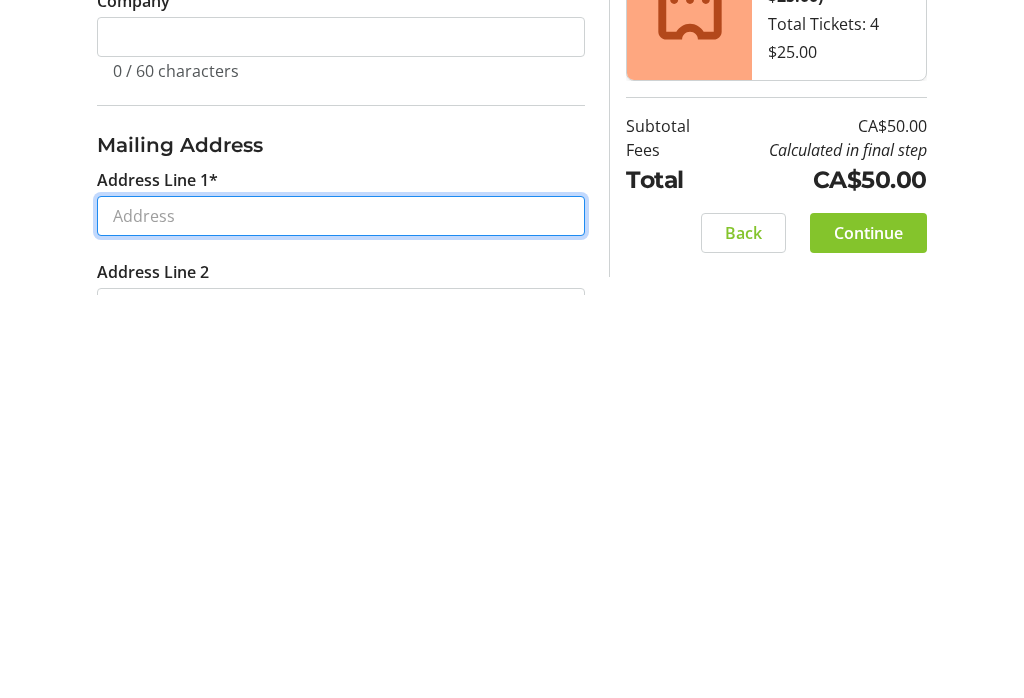 click on "Address Line 1*" at bounding box center [341, 619] 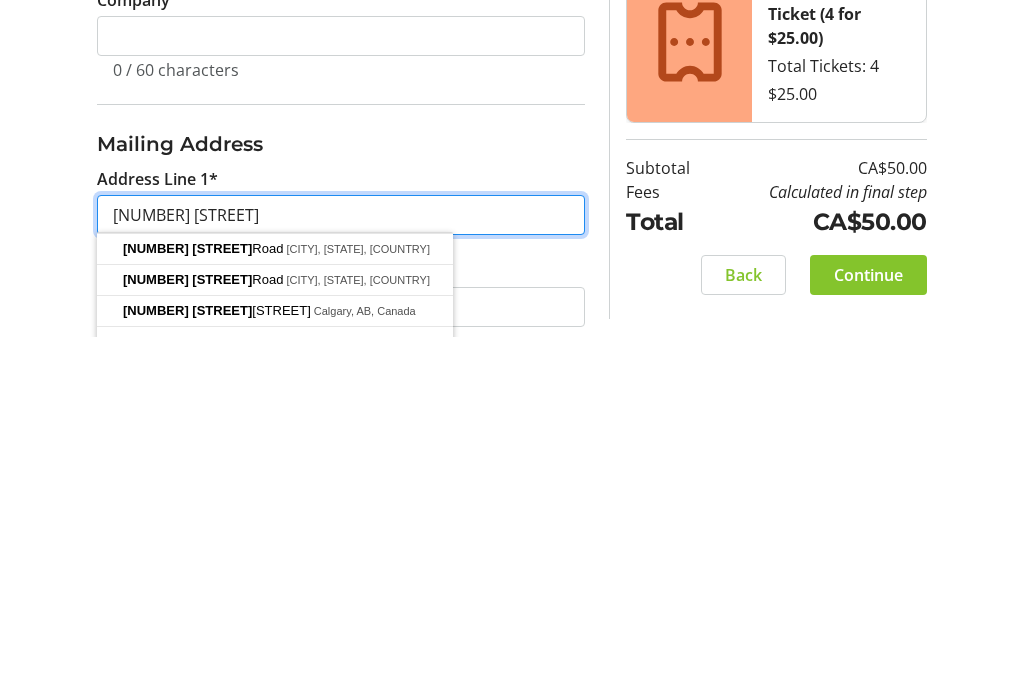 scroll, scrollTop: 425, scrollLeft: 0, axis: vertical 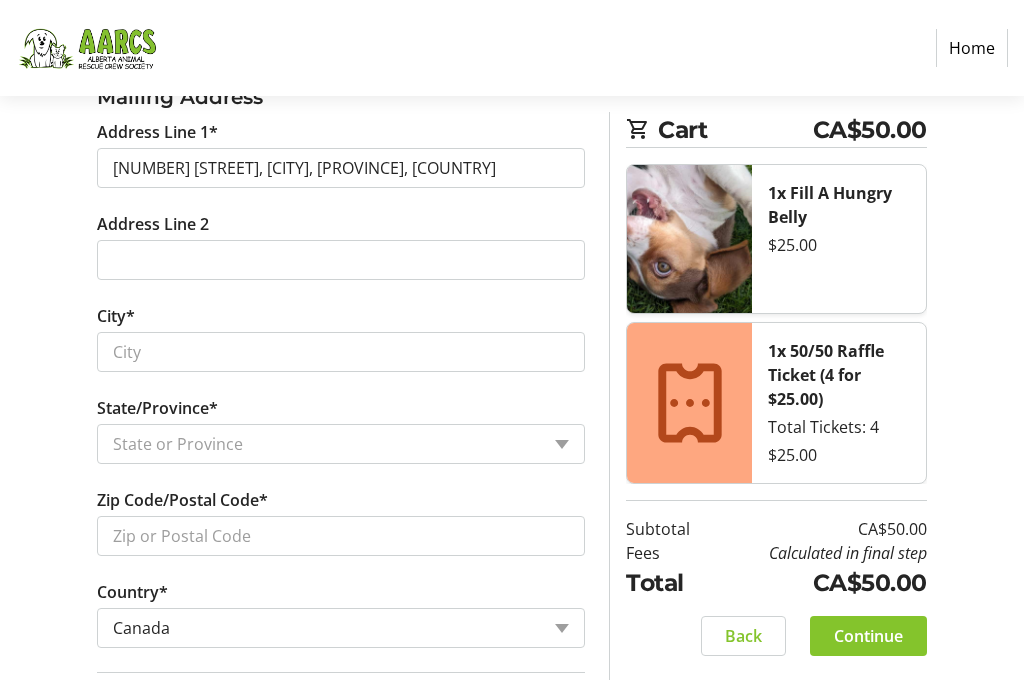 type on "[NUMBER] [STREET]" 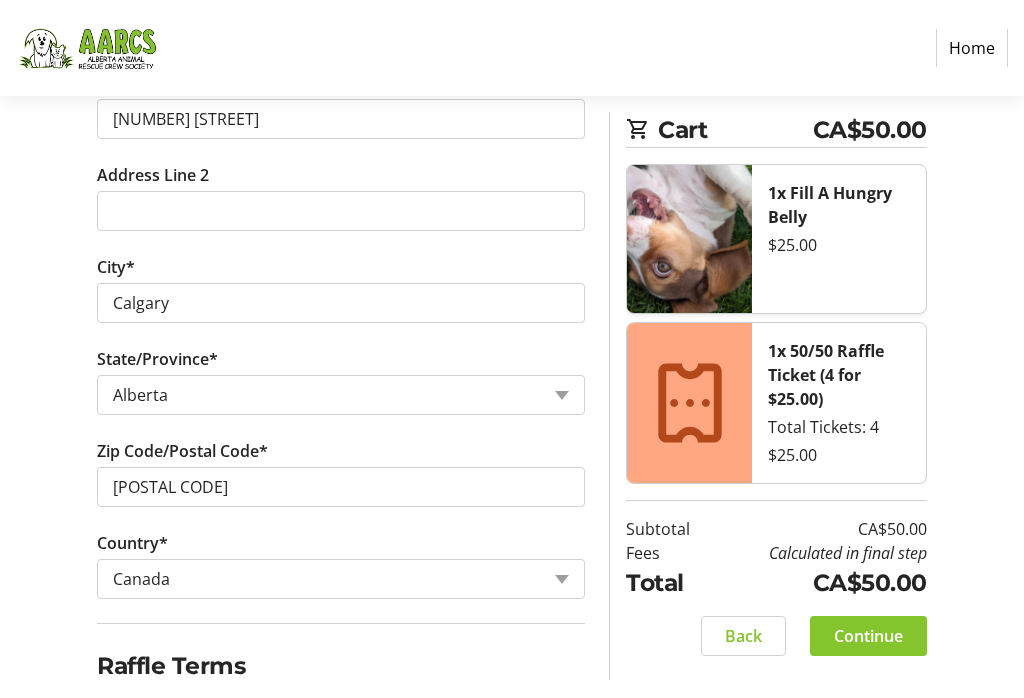 scroll, scrollTop: 921, scrollLeft: 0, axis: vertical 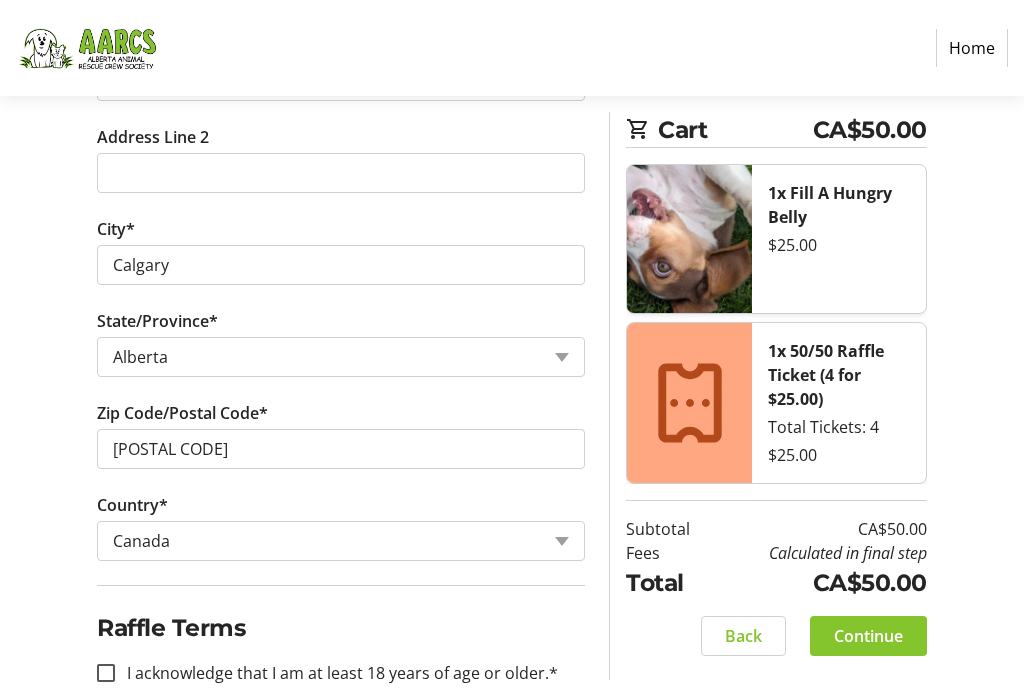 click on "I acknowledge that I am at least 18 years of age or older.*" at bounding box center (106, 673) 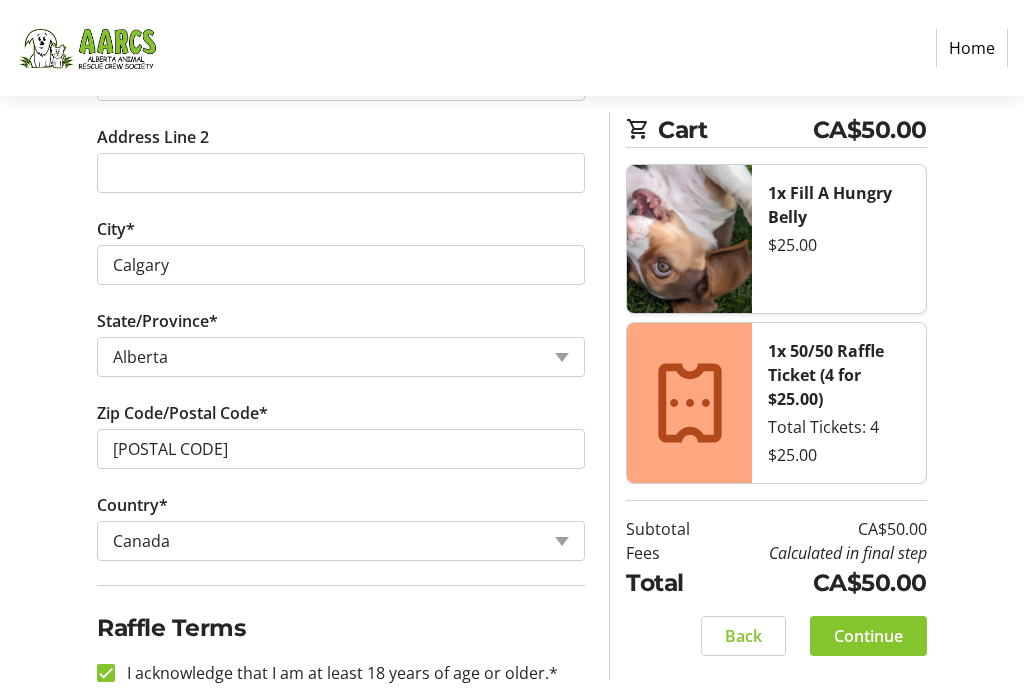 checkbox on "true" 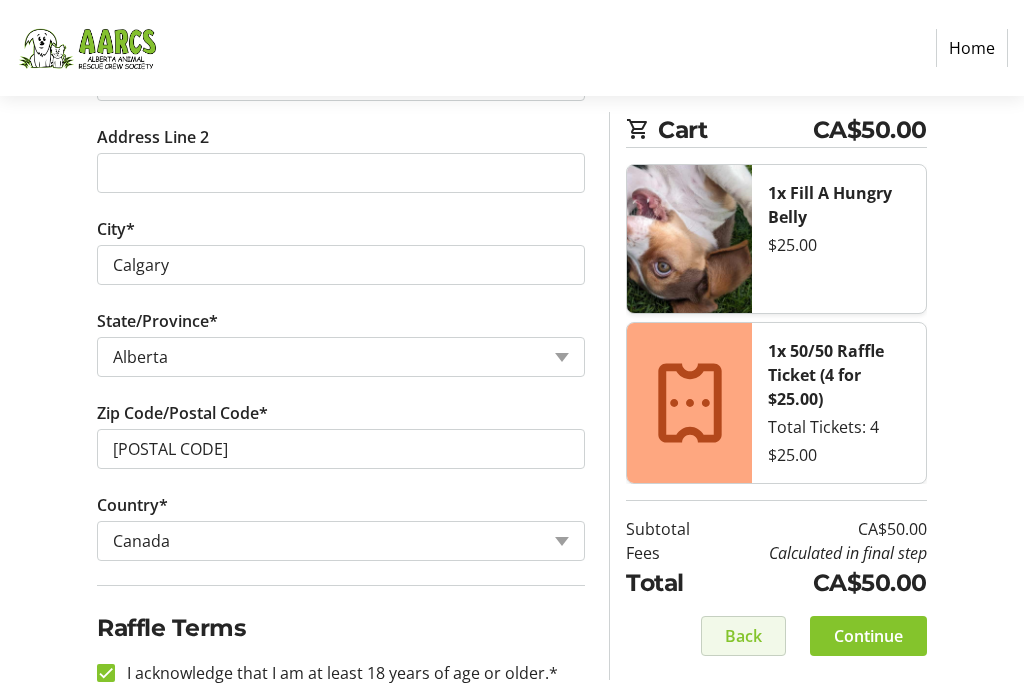 click on "Back" 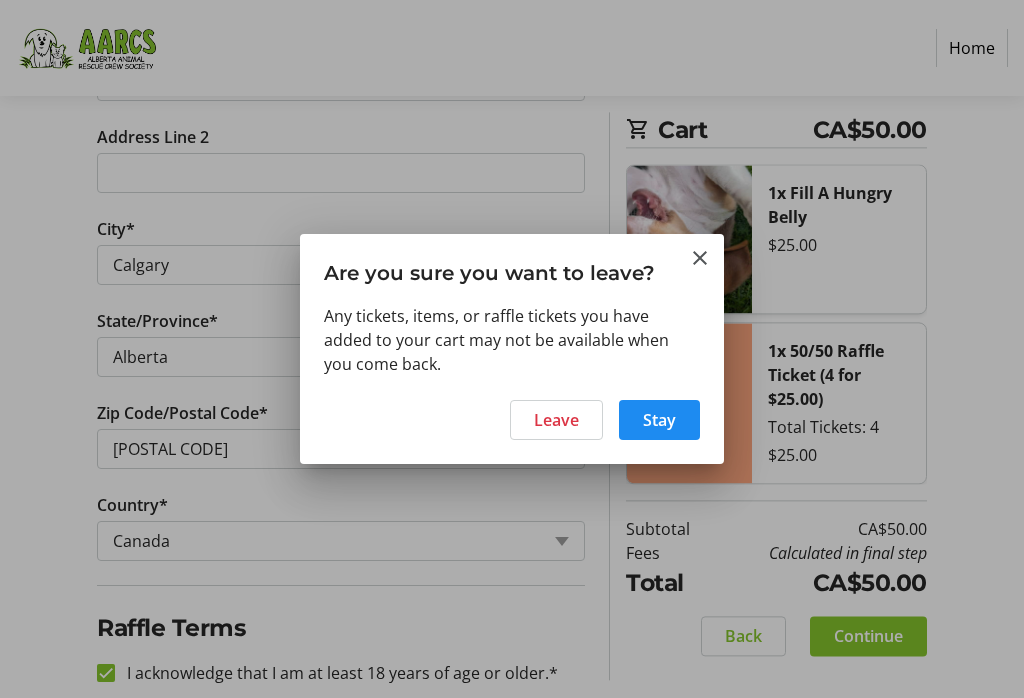click at bounding box center [659, 420] 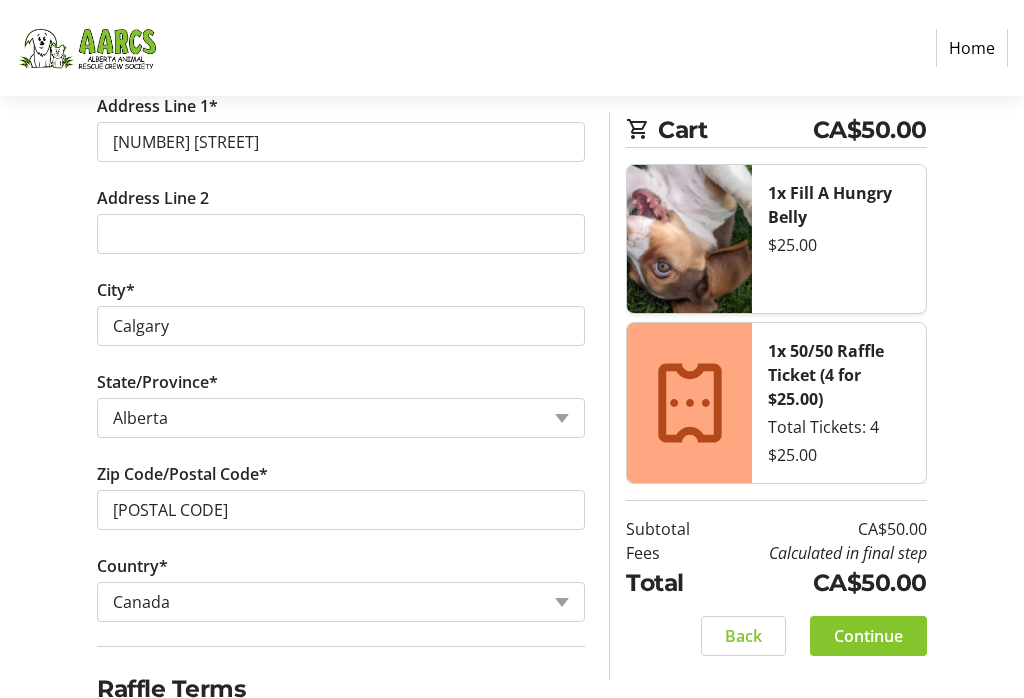 scroll, scrollTop: 921, scrollLeft: 0, axis: vertical 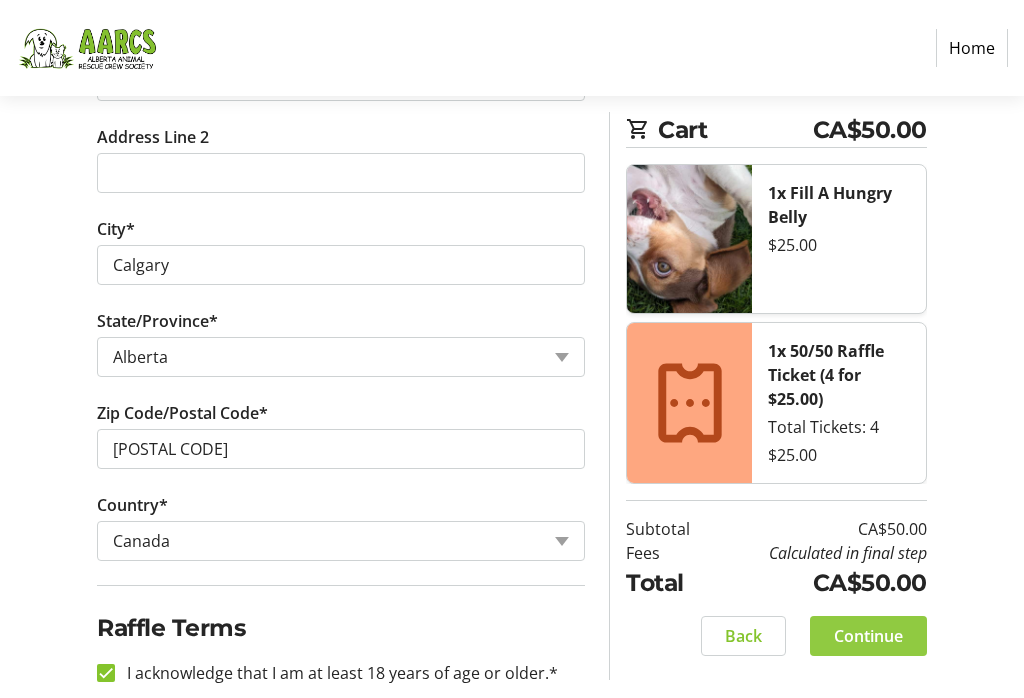 click on "Continue" 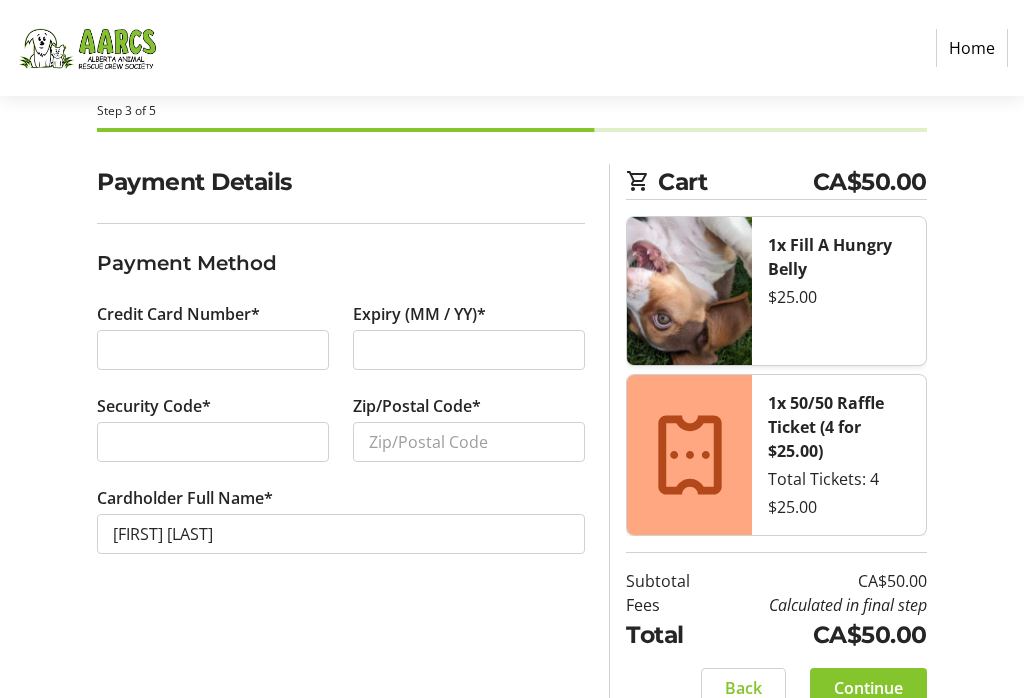 scroll, scrollTop: 0, scrollLeft: 0, axis: both 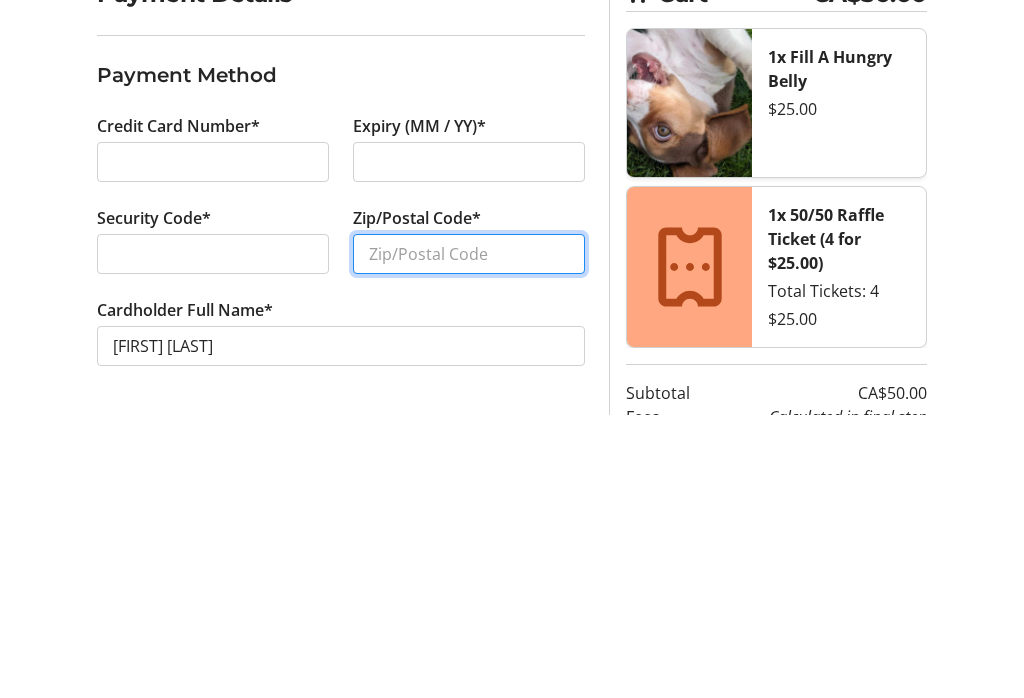 click on "Zip/Postal Code*" at bounding box center (469, 538) 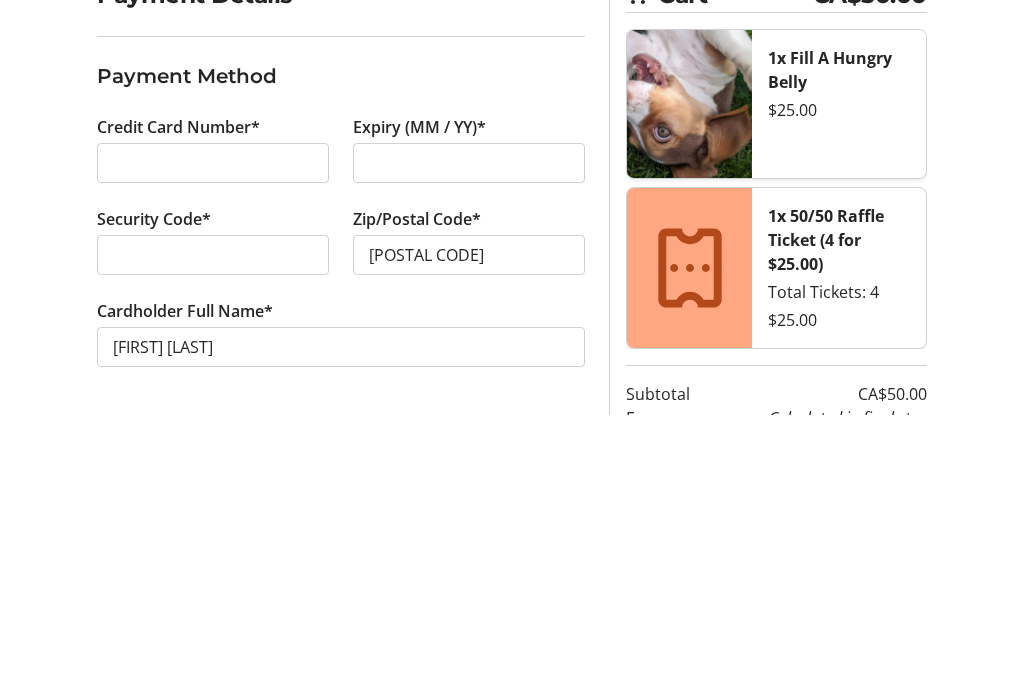 scroll, scrollTop: 96, scrollLeft: 0, axis: vertical 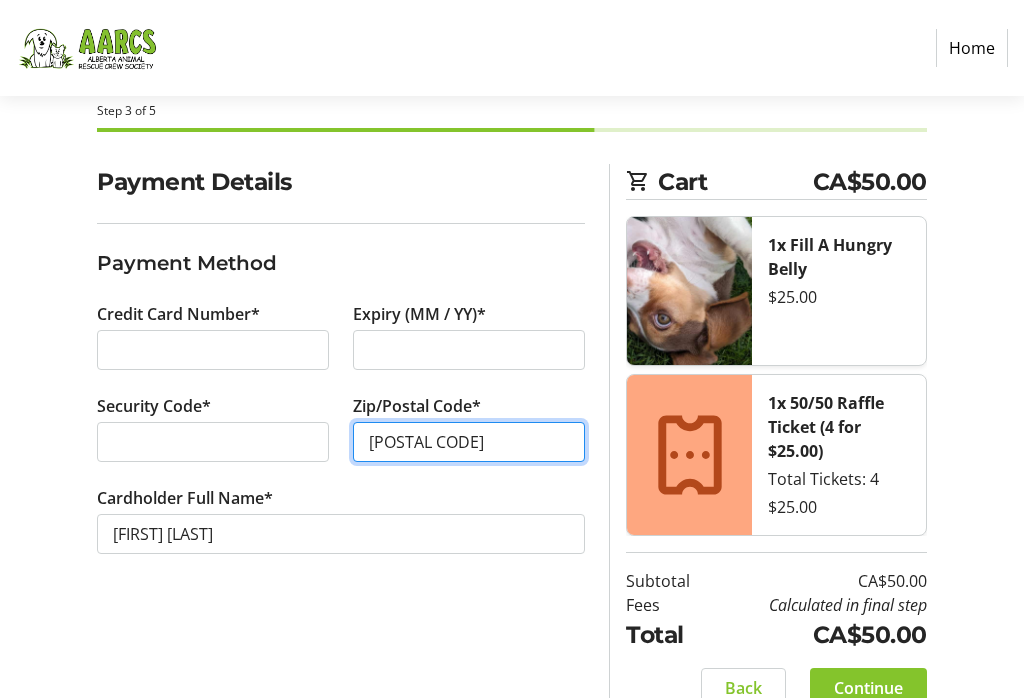 type on "[POSTAL CODE]" 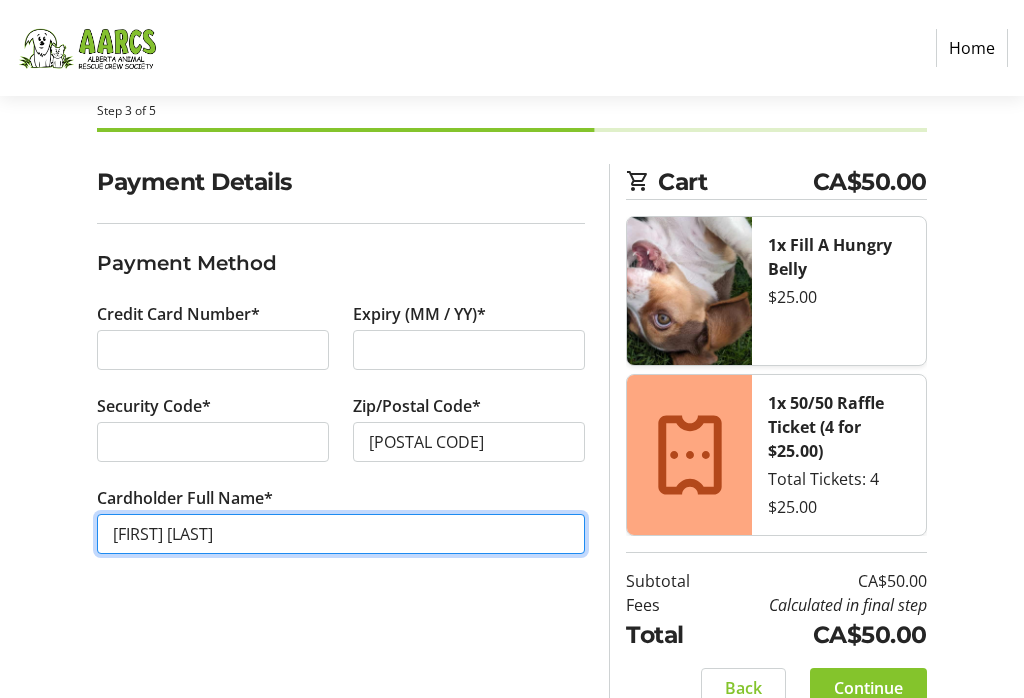 click on "[FIRST] [LAST]" at bounding box center [341, 534] 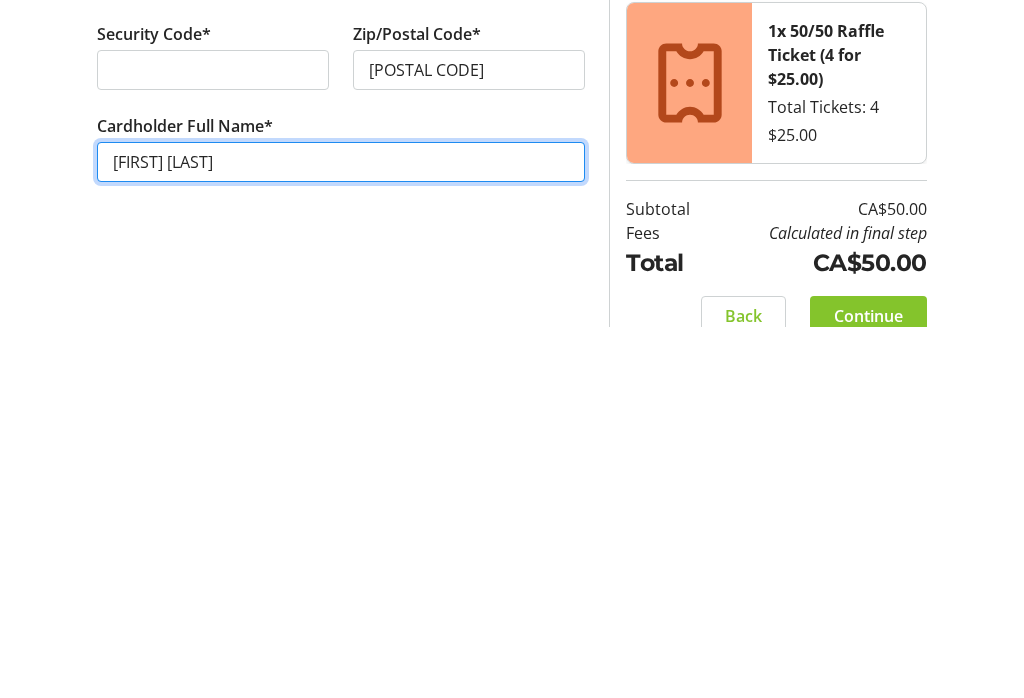 click on "[FIRST] [LAST]" at bounding box center [341, 534] 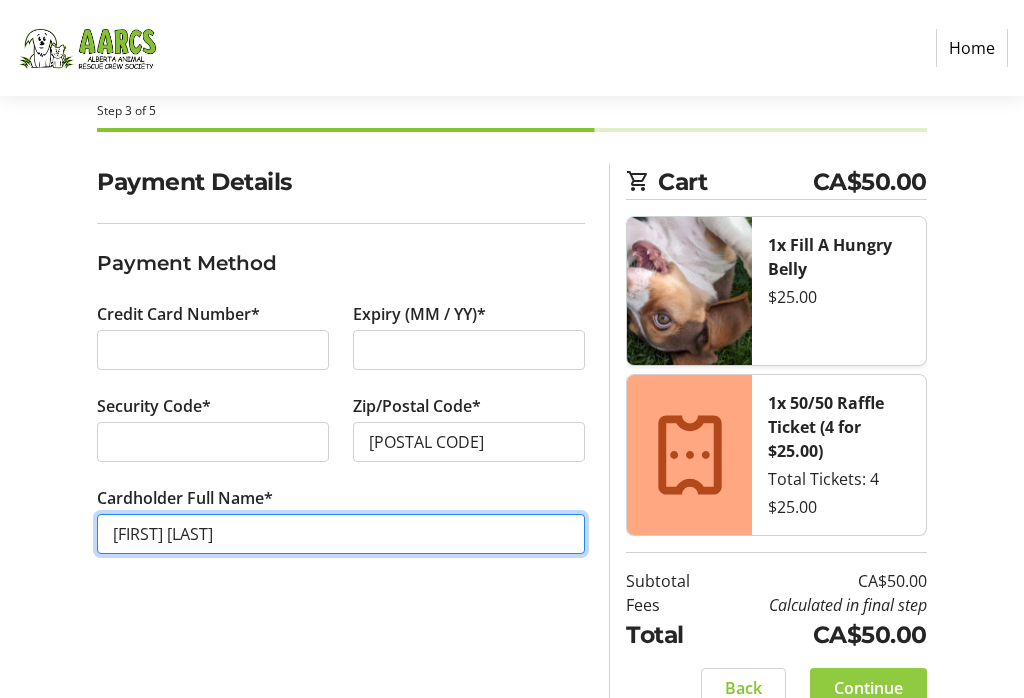 type on "[FIRST] [LAST]" 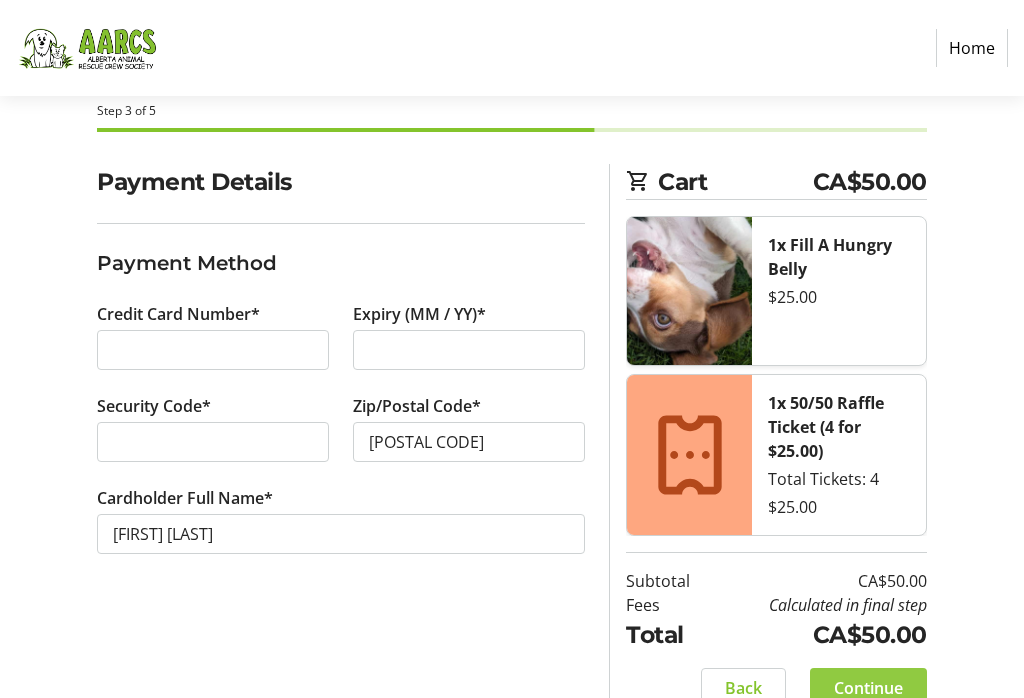 click on "Continue" 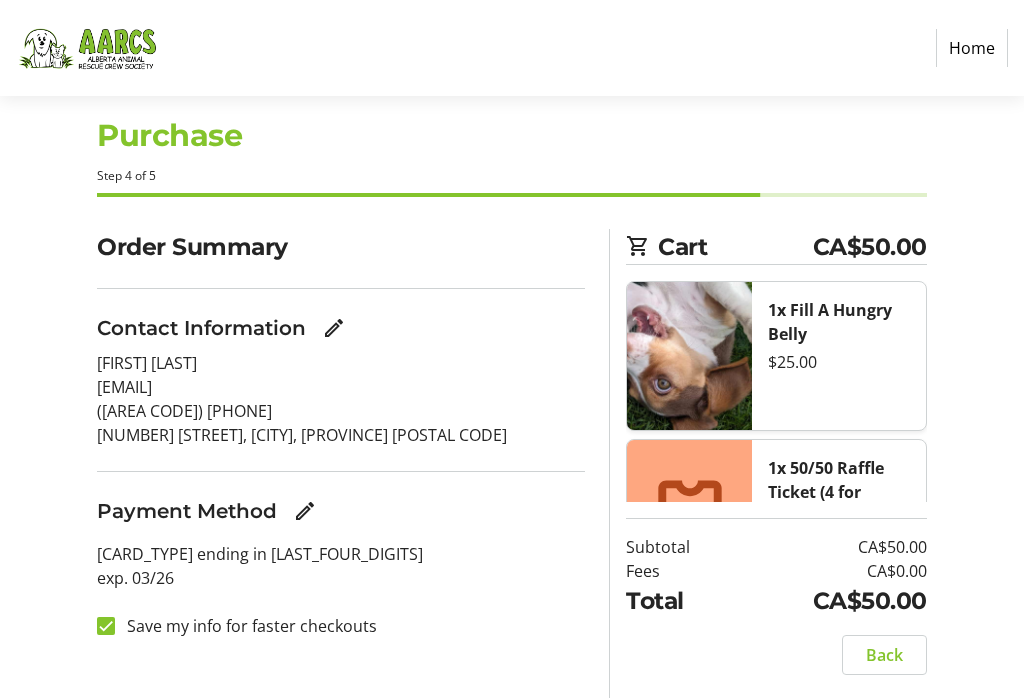 scroll, scrollTop: 147, scrollLeft: 0, axis: vertical 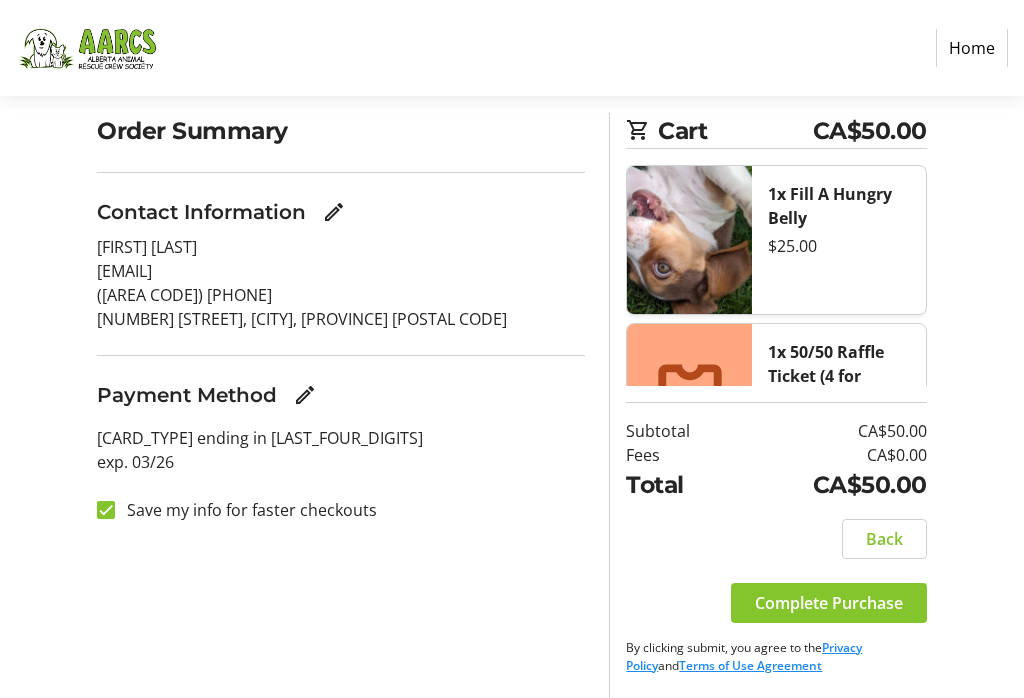 click on "Complete Purchase" 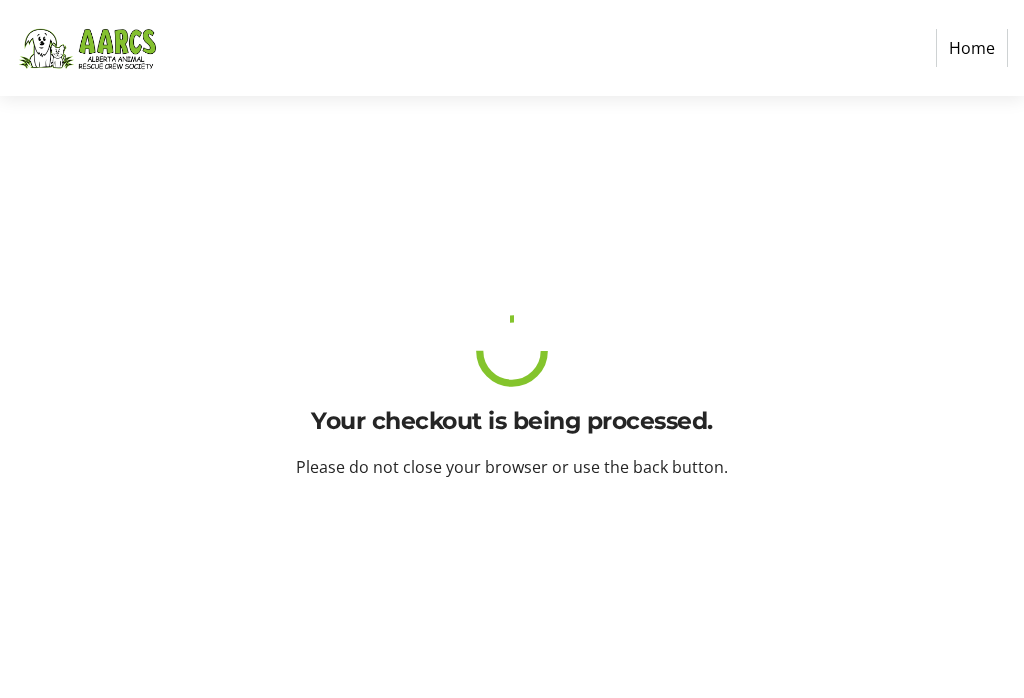 scroll, scrollTop: 0, scrollLeft: 0, axis: both 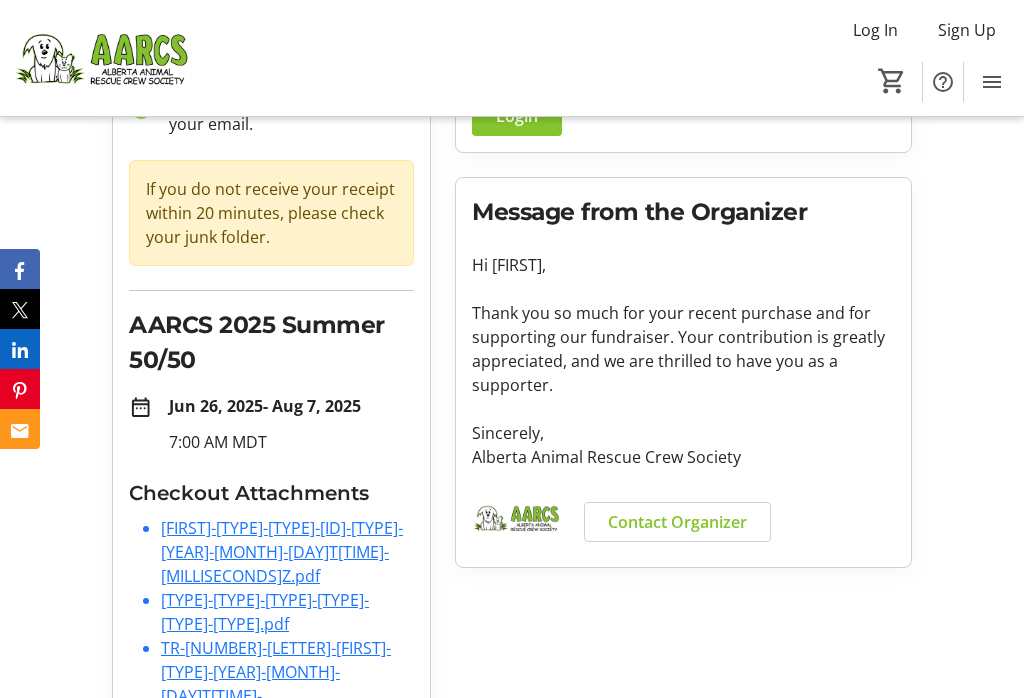 click on "[FIRST]-[TYPE]-[TYPE]-[ID]-[TYPE]-[YEAR]-[MONTH]-[DAY]T[TIME]-[MILLISECONDS]Z.pdf" 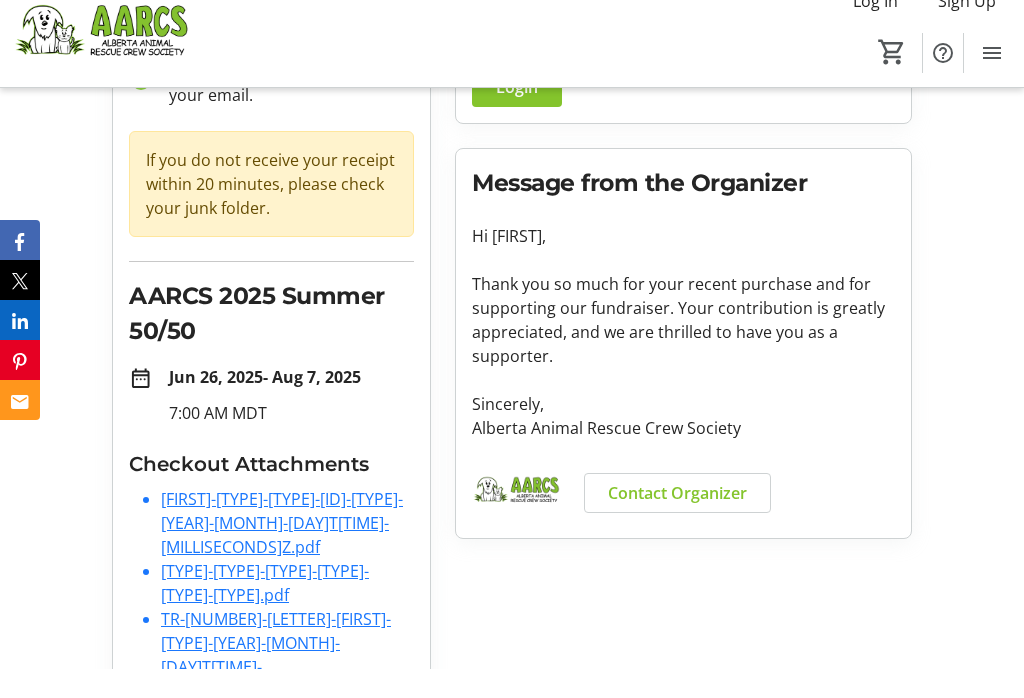scroll, scrollTop: 241, scrollLeft: 0, axis: vertical 